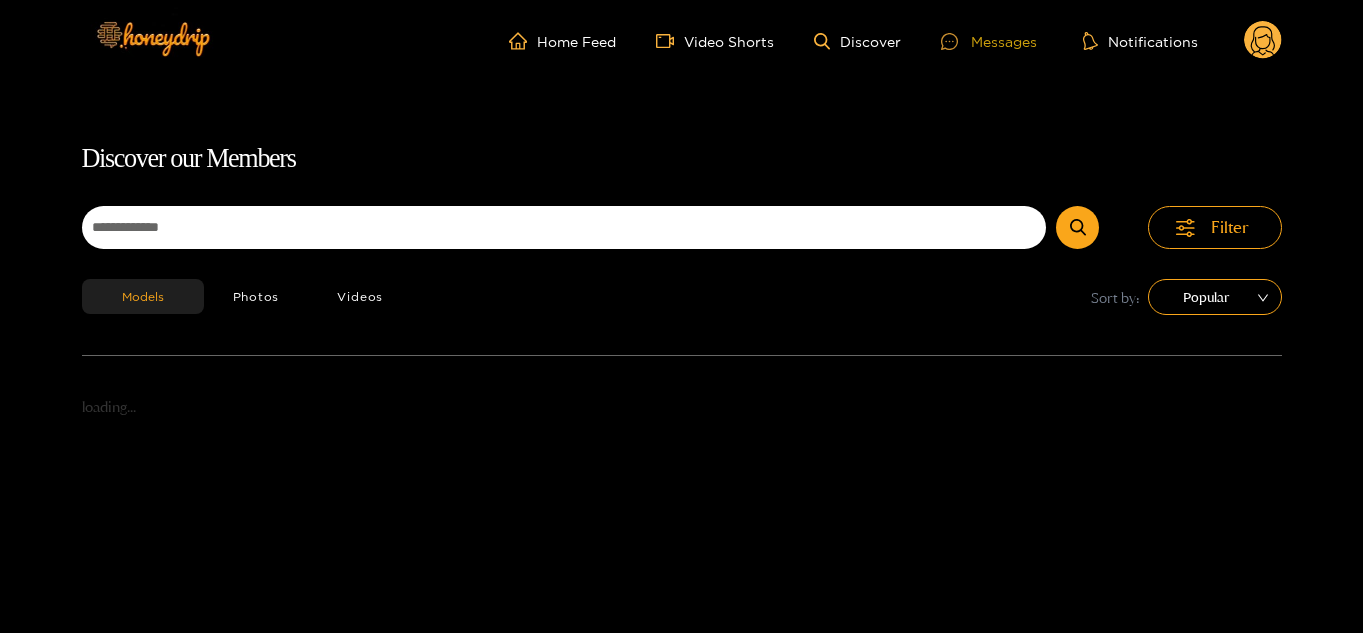 scroll, scrollTop: 0, scrollLeft: 0, axis: both 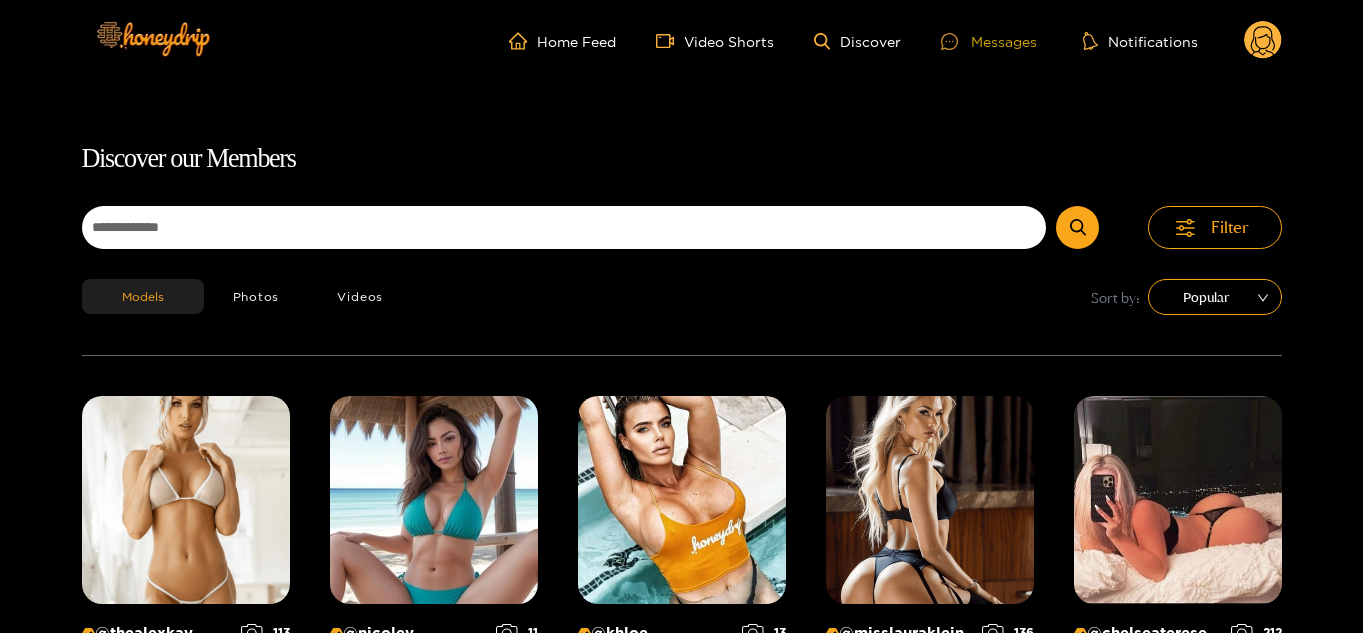 click on "Home Feed Video Shorts Discover Messages  Notifications 0 videos discover messages profile Discover our Members Filter Models Photos Videos Sort by:  Popular  @ thealexkay_ online  1  hours ago 113 0  @ nicolev online  2  hours ago 11 1  @ khloe online now 13 11  @ misslauraklein online now 136 0  @ chelseaterese online  1  hours ago 212 48  @ sachasworlds online  1  hours ago 105 1  @ thesarahbetz online now 87 8  @ yourwildfantasyy69 online  1  hours ago 33 14  @ [PERSON_NAME] online now 7 3  @ dancingqueen online  2  hours ago 554 88  @ icedcoffeeprincess online  2  hours ago 24 5  @ rainydenee online  1  hours ago 99 25  @ shammie online  1  hours ago 71 1  @ stephxohaven online  2  hours ago 196 8  @ jordanchristine_15 online  2  hours ago 227 10  @ adriannaeves online  1  hours ago 627 16  @ keepingupwithmo online now 106 42  @ jazminlopez online  1  hours ago 12 0  @ b_dimez online  2  hours ago 879 63  @ misslucylopez online  2  hours ago 843 22  @ cybervelma online now 136 2  @ officialtabrenaye online  1" at bounding box center [681, 1198] 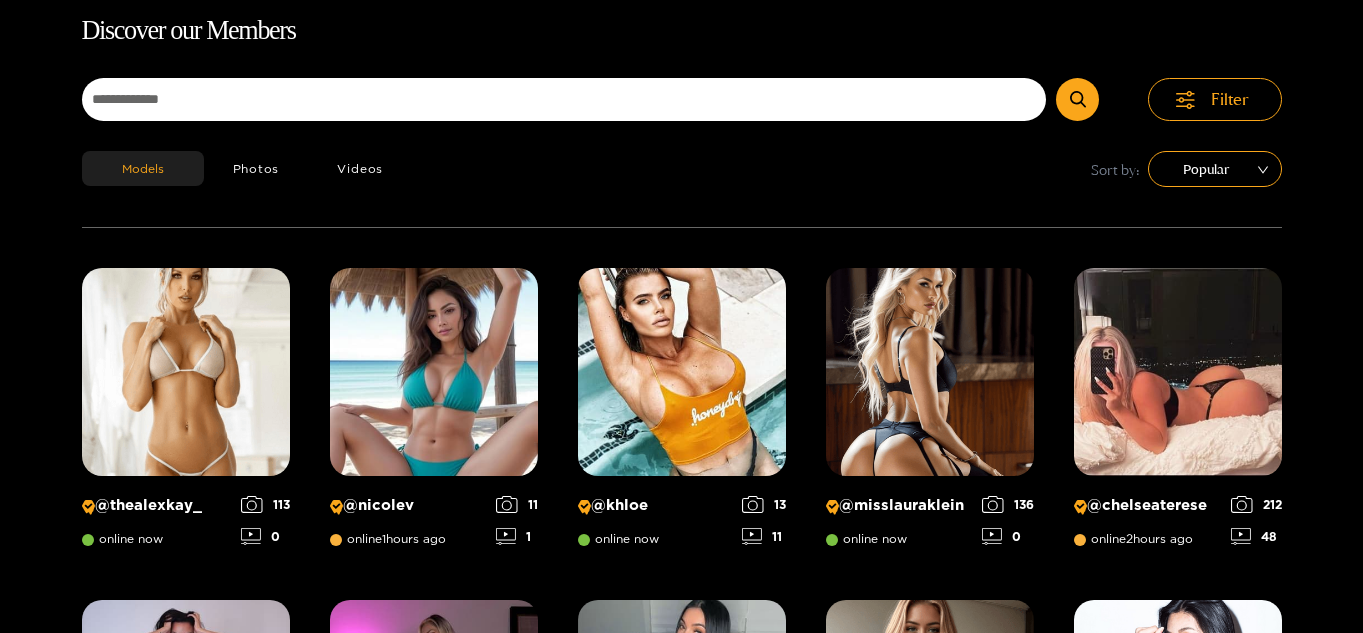 scroll, scrollTop: 0, scrollLeft: 0, axis: both 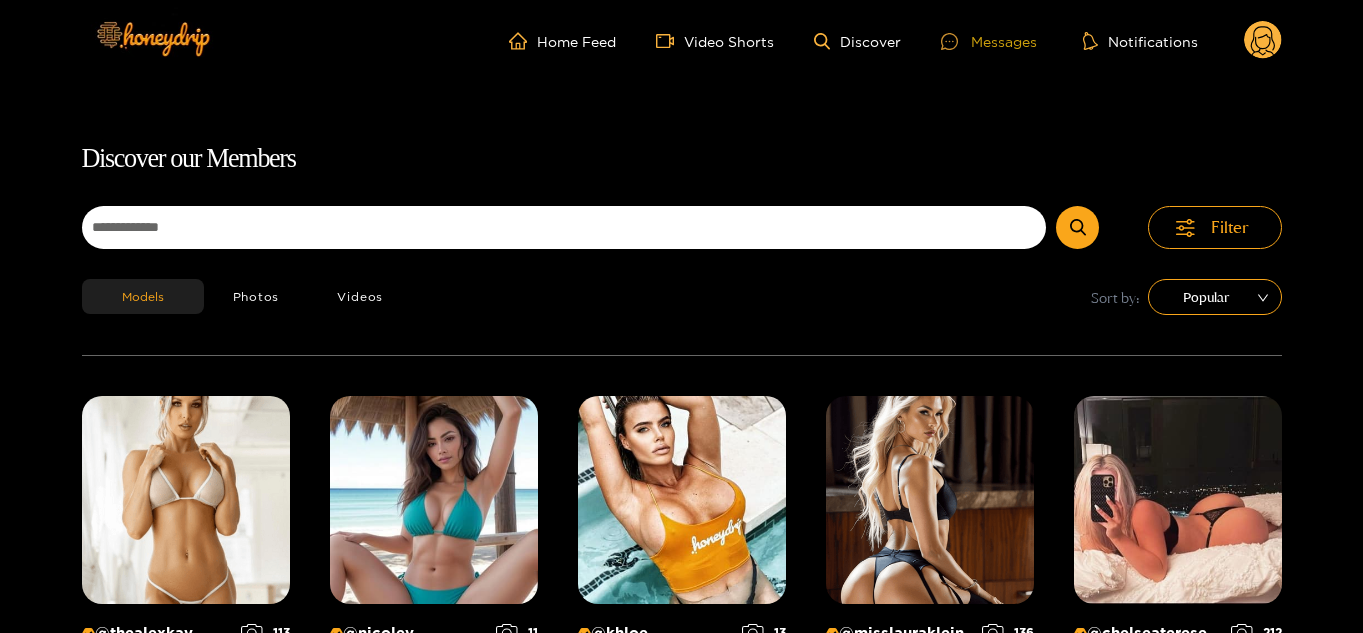 click on "Messages" at bounding box center (989, 41) 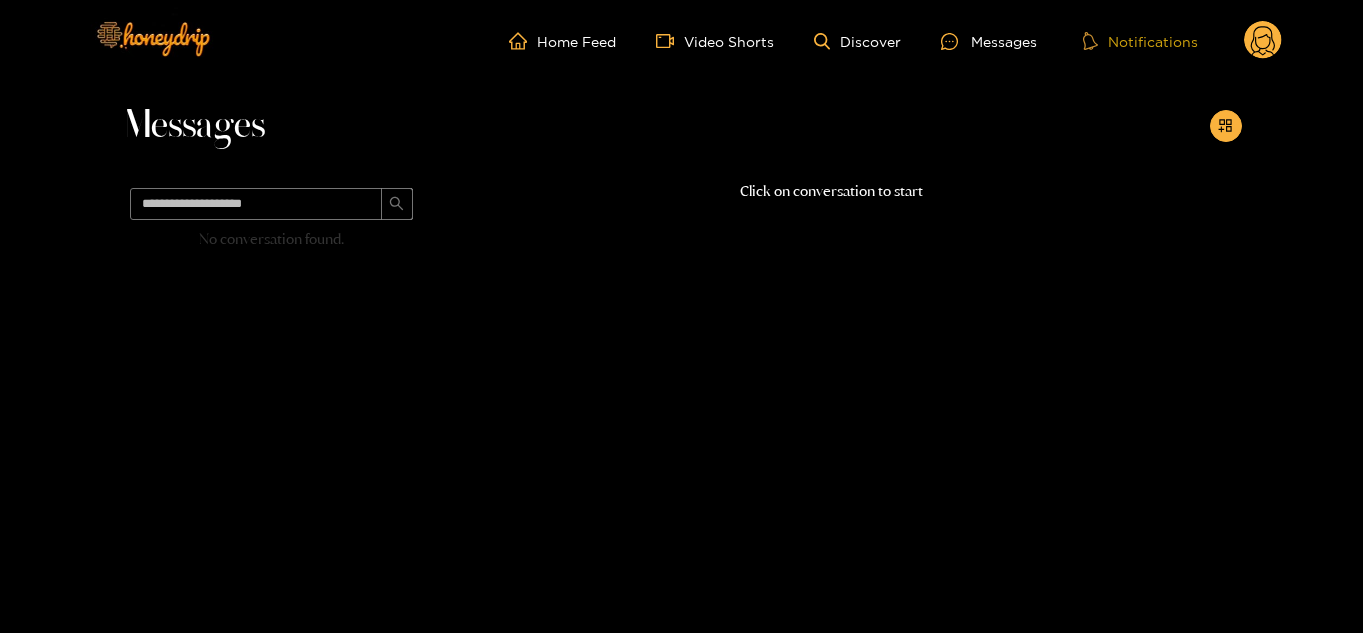 click on "Notifications" at bounding box center (1140, 41) 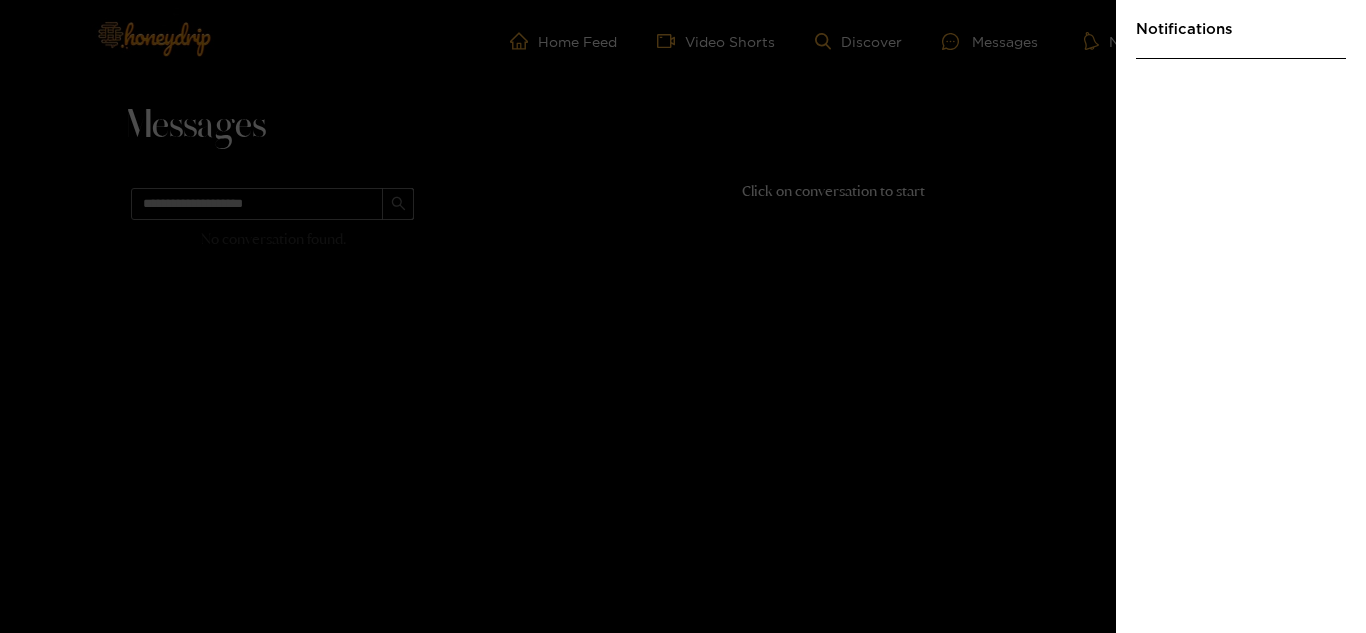 click at bounding box center [683, 316] 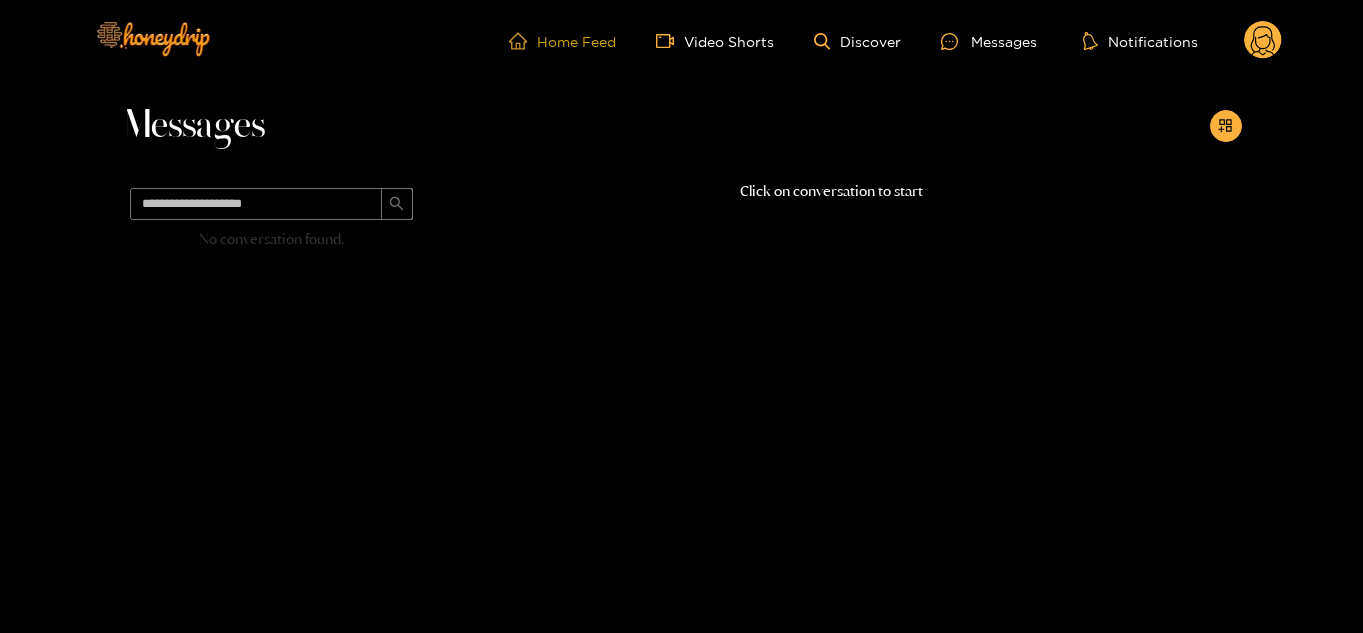 click on "Home Feed" at bounding box center [562, 41] 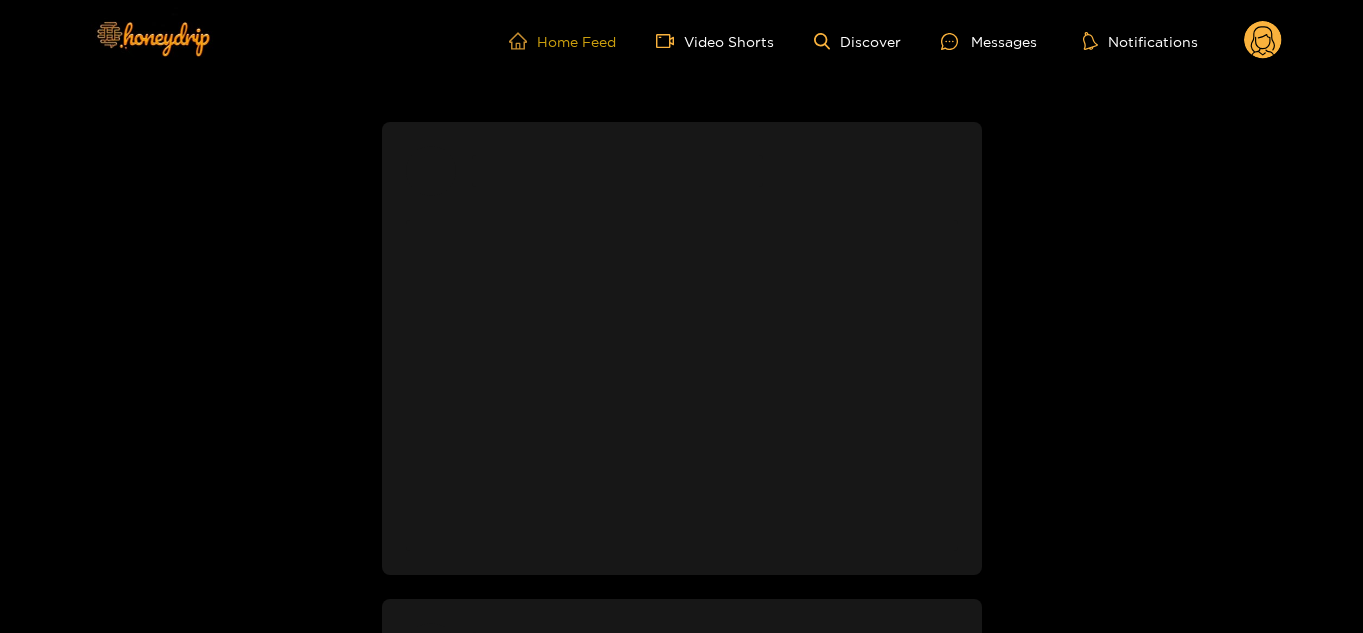 click on "Home Feed" at bounding box center [562, 41] 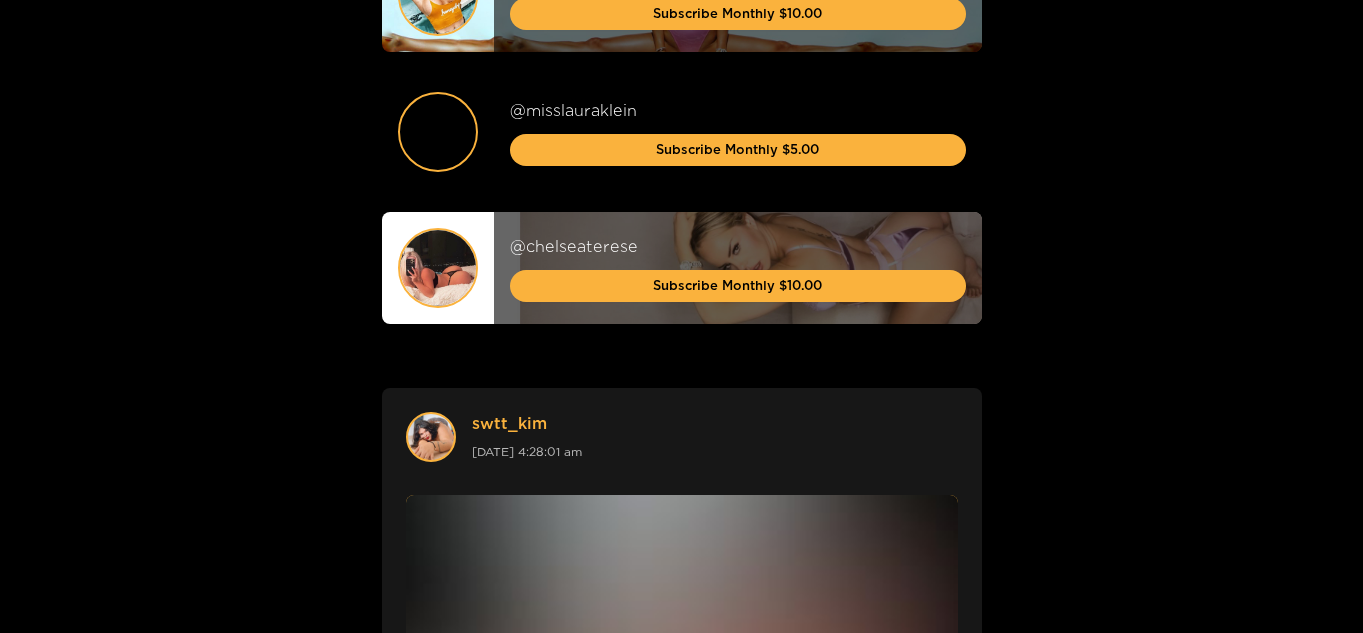 scroll, scrollTop: 0, scrollLeft: 0, axis: both 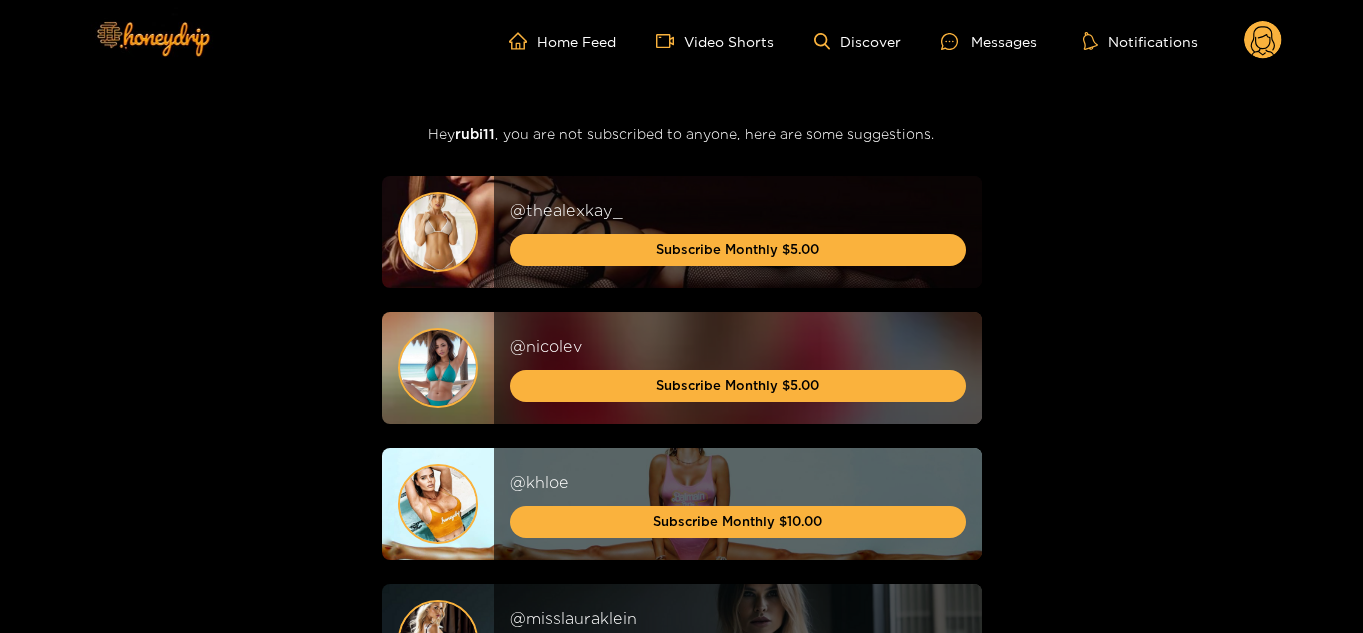 click on "Home Feed Video Shorts Discover Messages  Notifications" at bounding box center (895, 41) 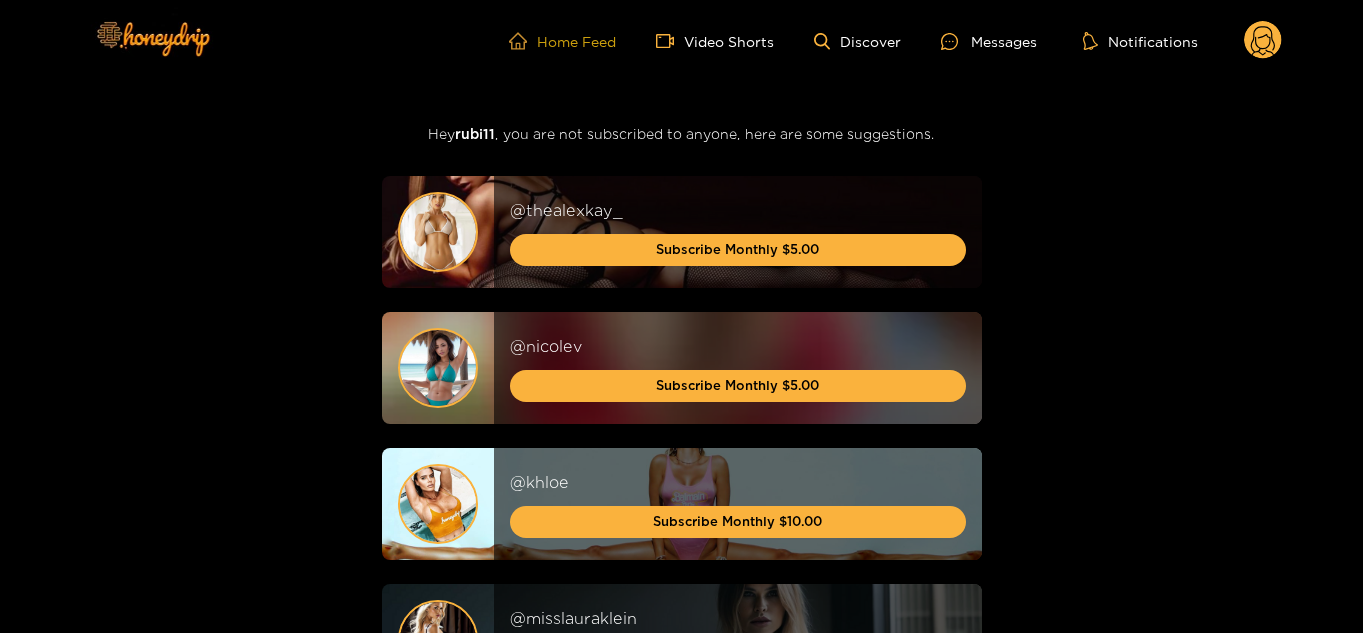 click at bounding box center [523, 41] 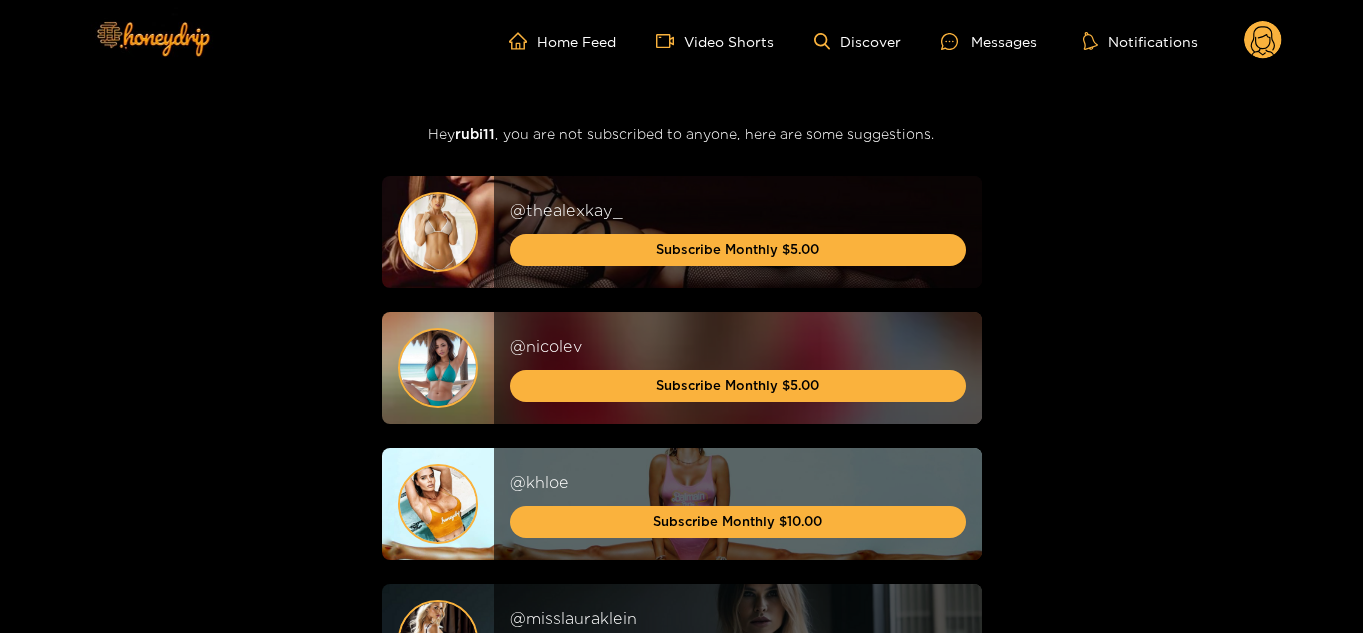 click 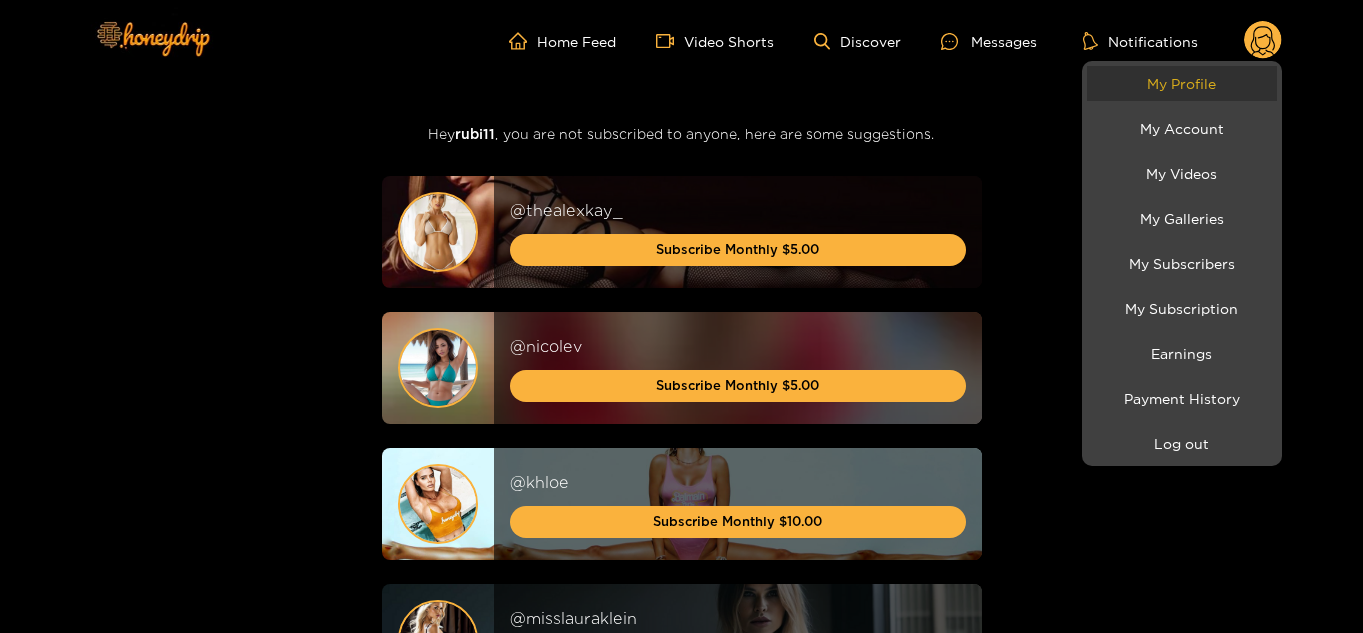 click on "My Profile" at bounding box center (1182, 83) 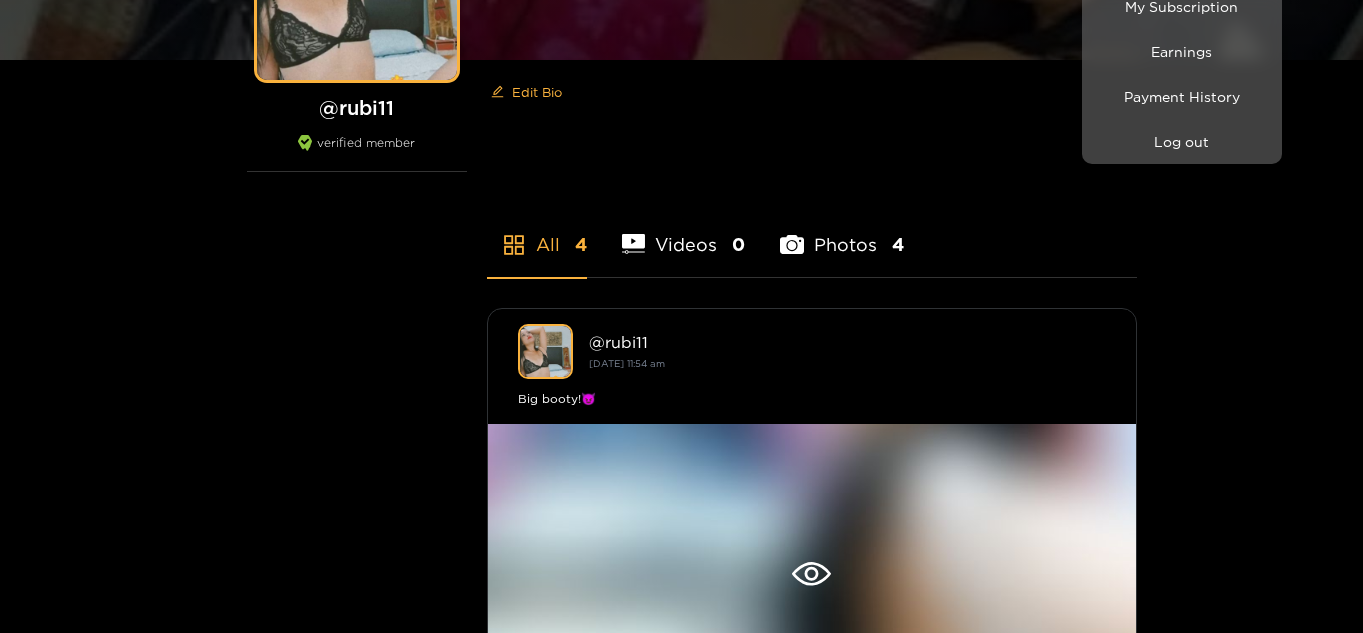 scroll, scrollTop: 0, scrollLeft: 0, axis: both 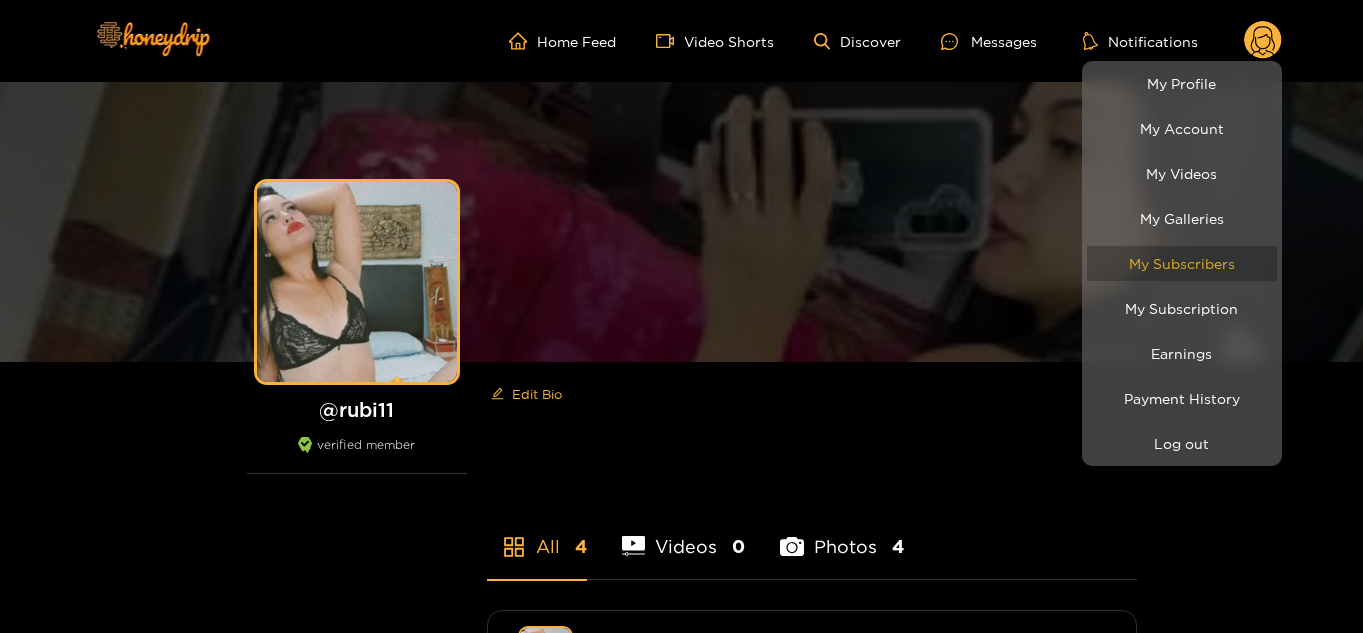 click on "My Subscribers" at bounding box center (1182, 263) 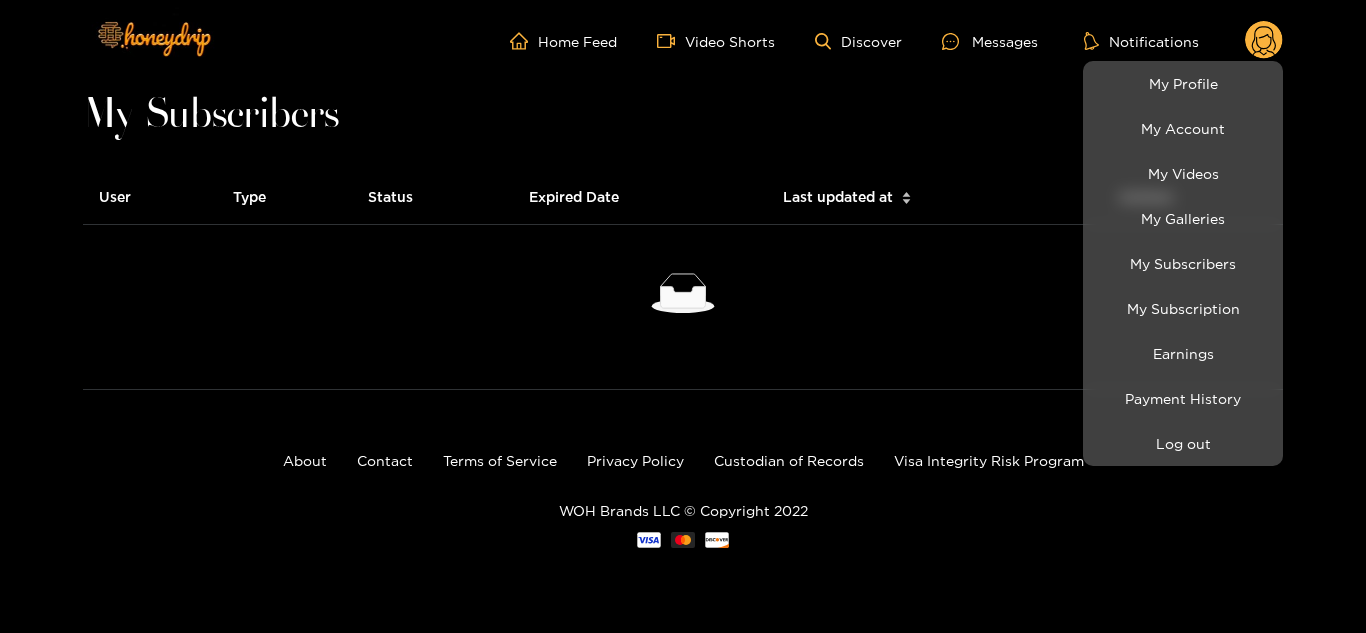 click at bounding box center (683, 316) 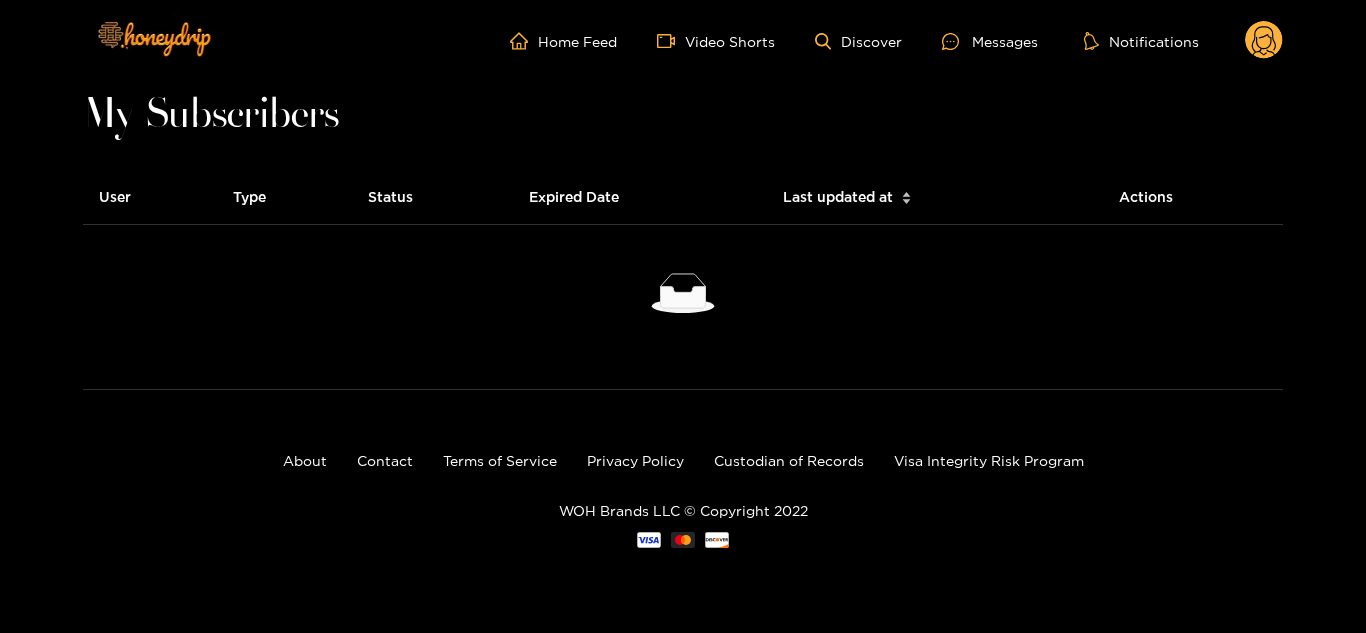 click 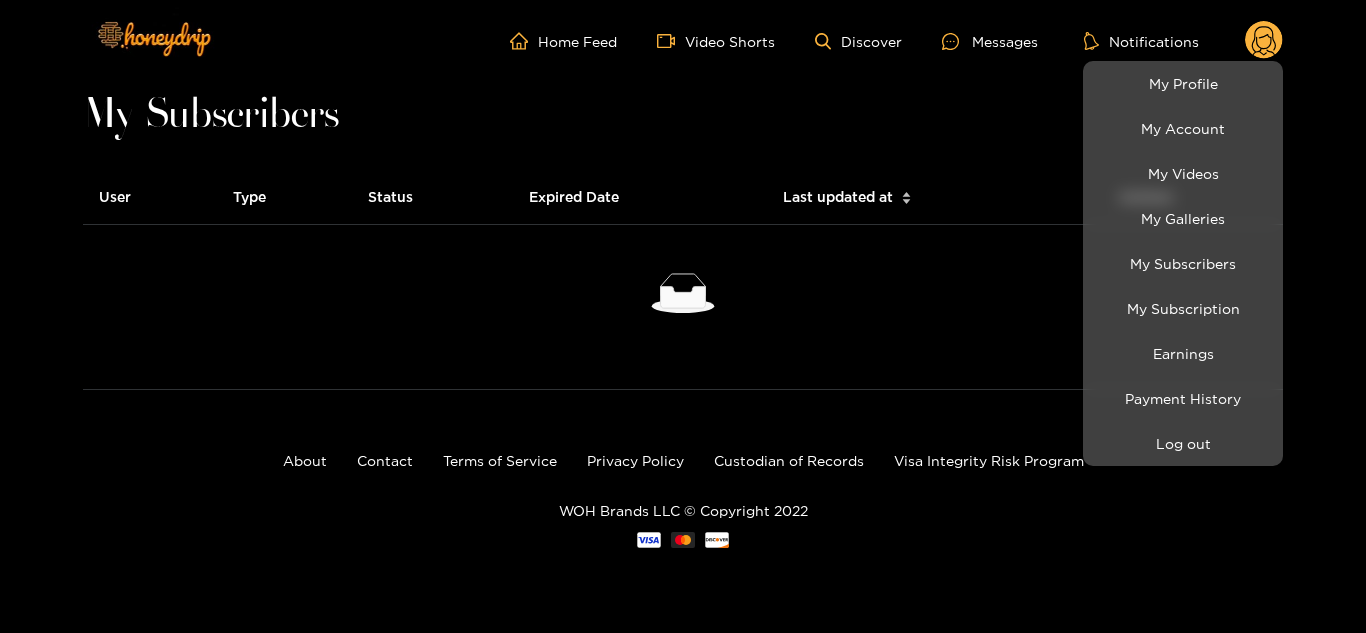 click at bounding box center [683, 316] 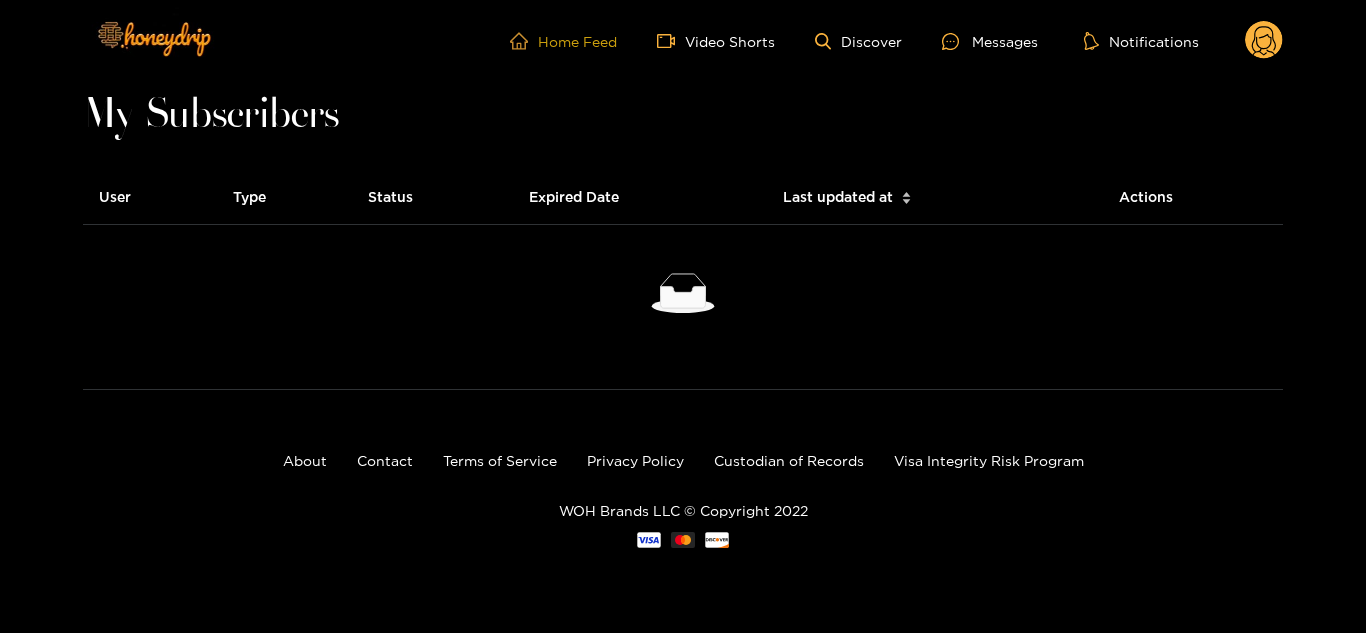 click on "Home Feed" at bounding box center [563, 41] 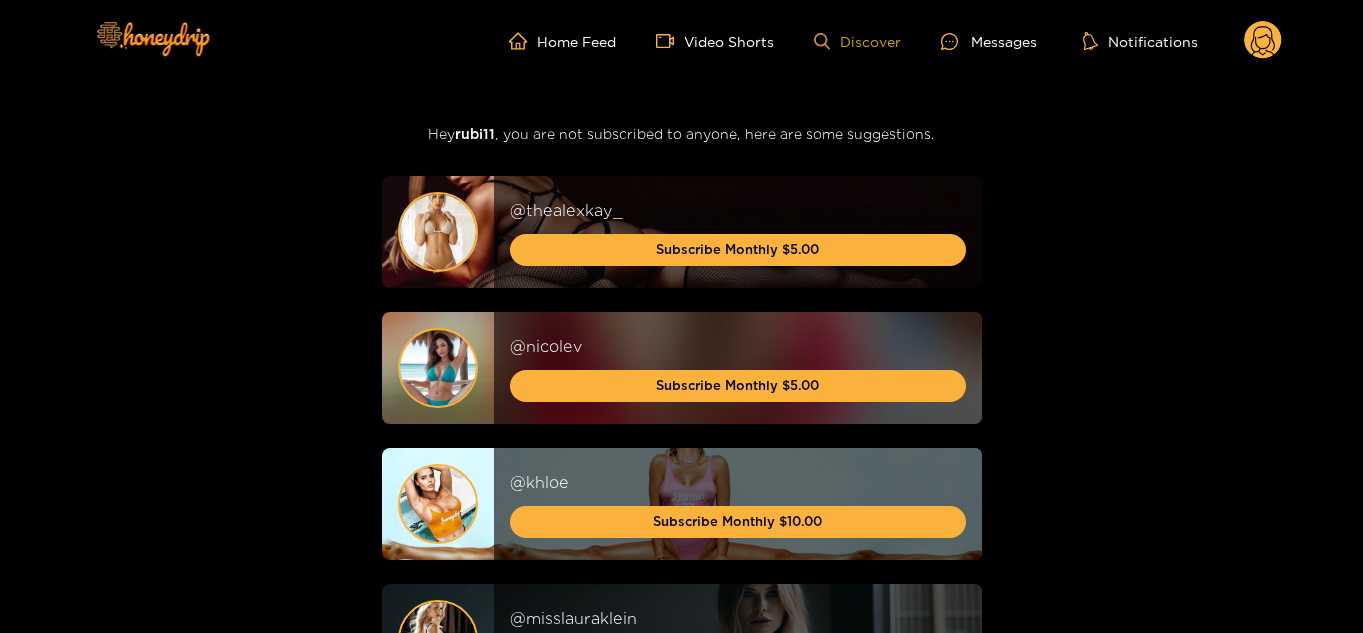 click on "Discover" at bounding box center (857, 41) 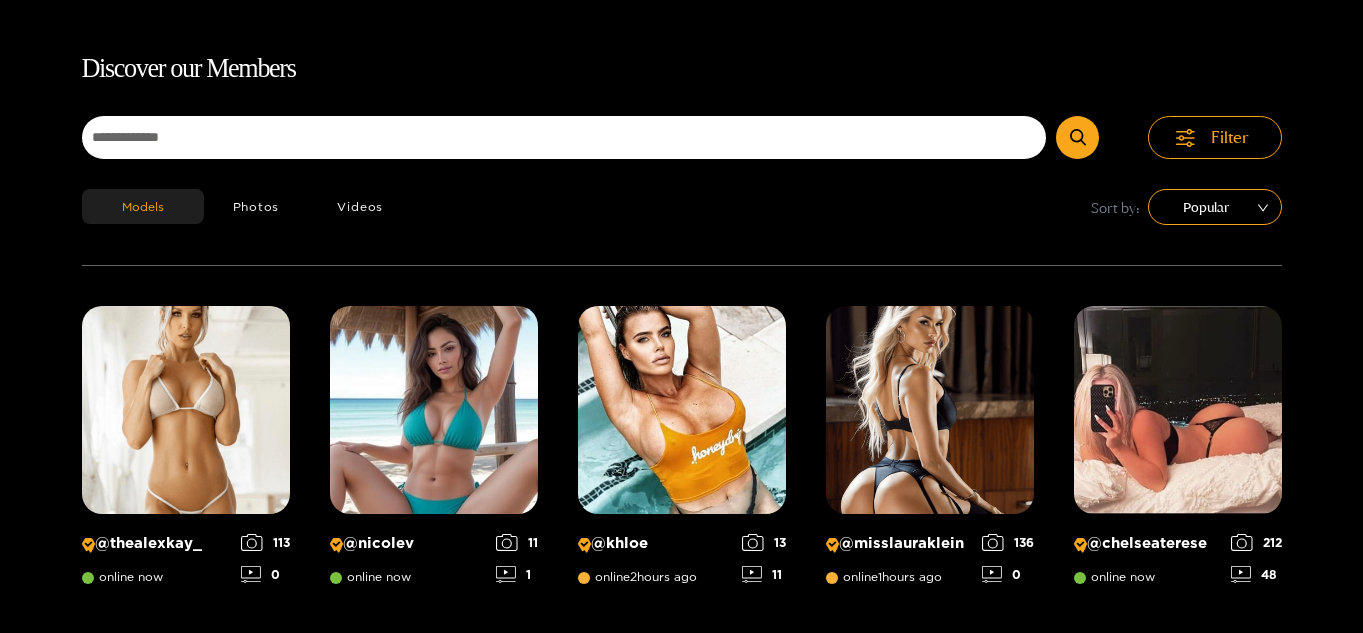 scroll, scrollTop: 128, scrollLeft: 0, axis: vertical 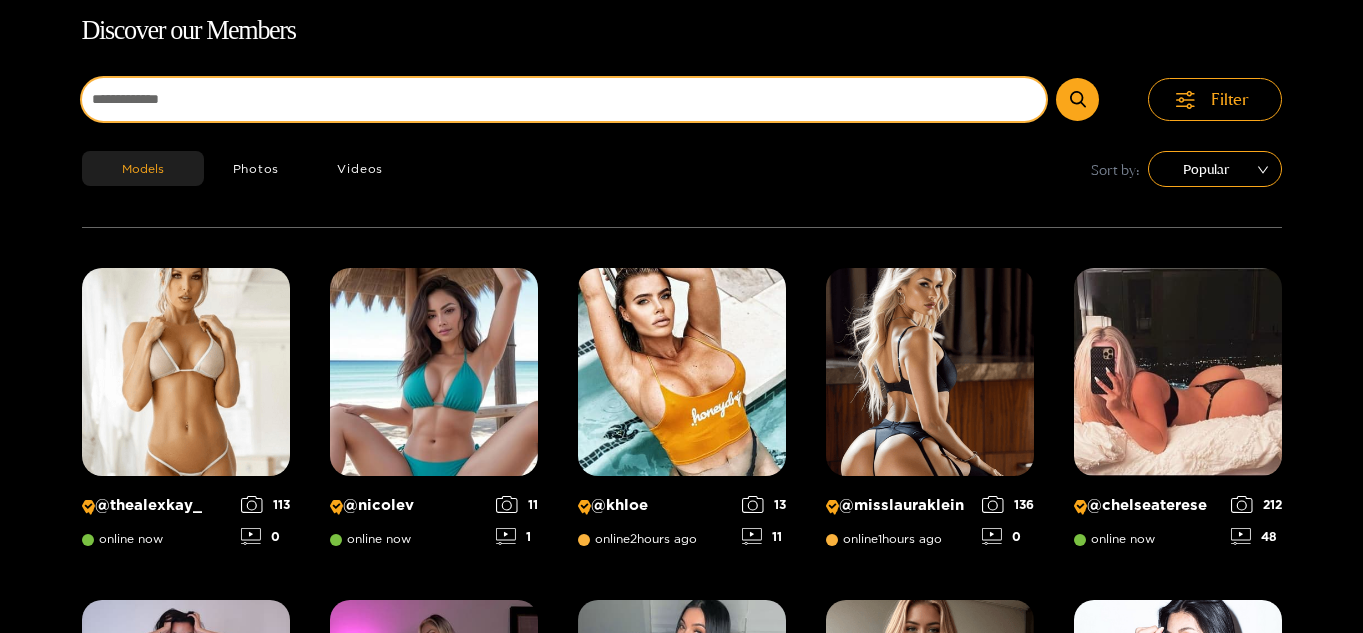 click at bounding box center [564, 99] 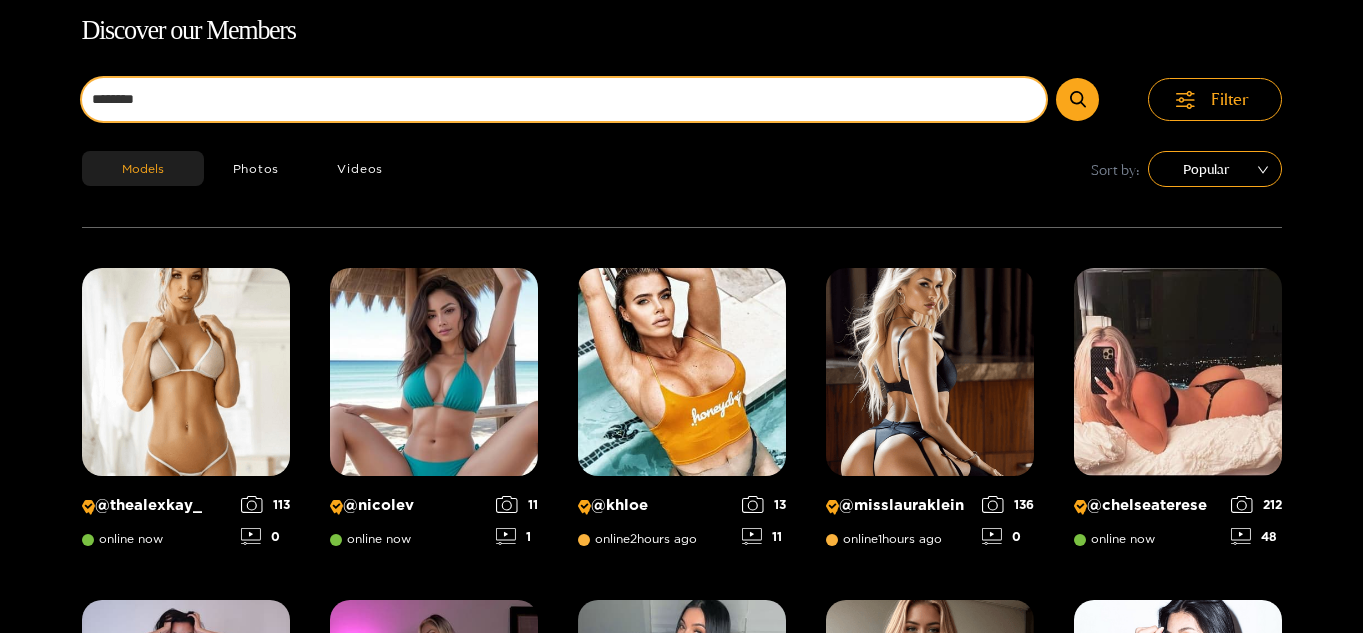 type on "*******" 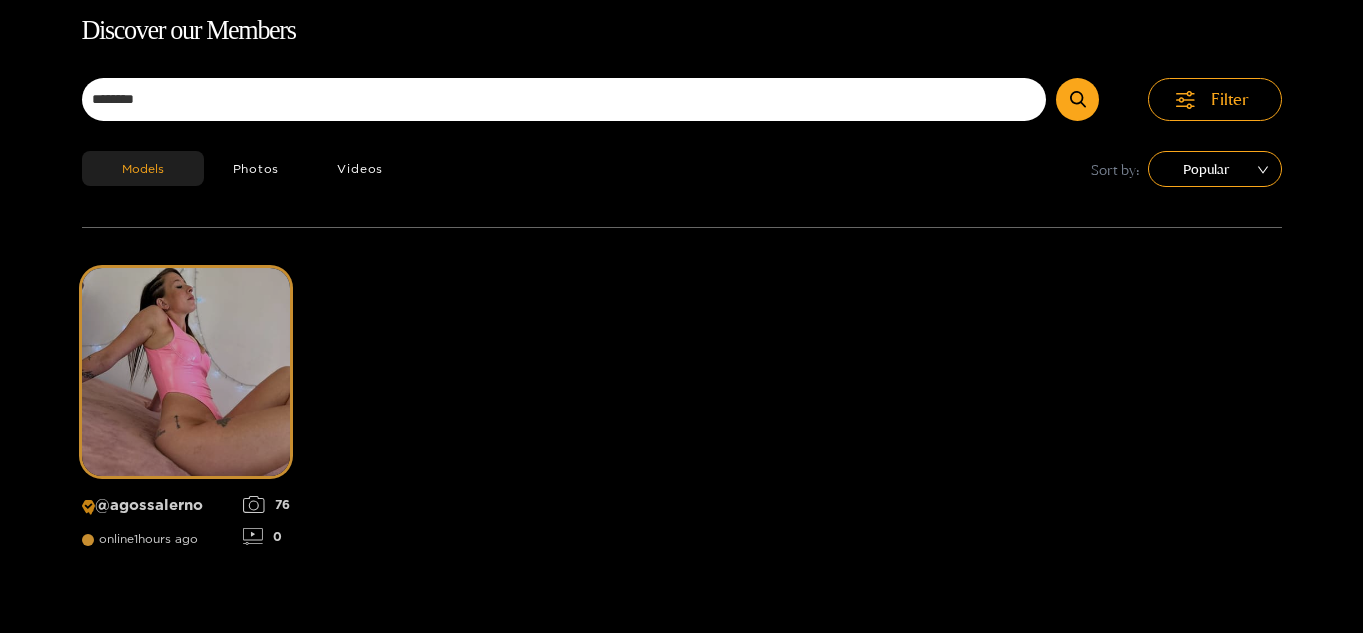 click at bounding box center [186, 372] 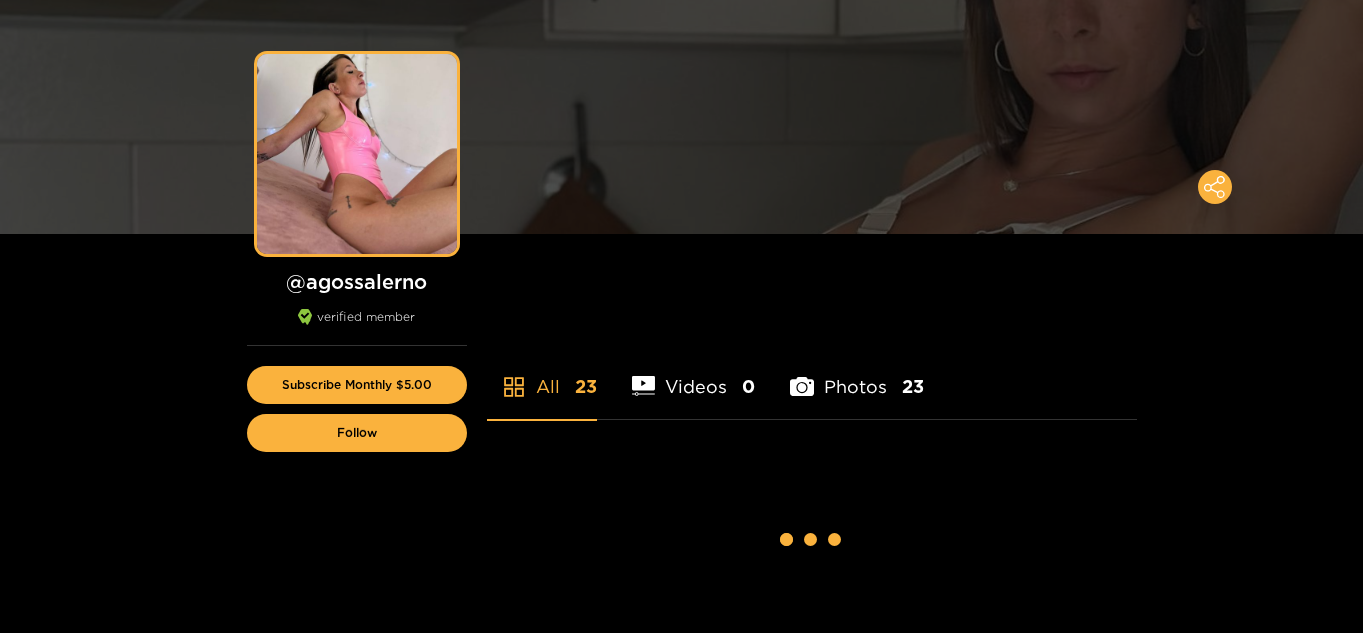 scroll, scrollTop: 0, scrollLeft: 0, axis: both 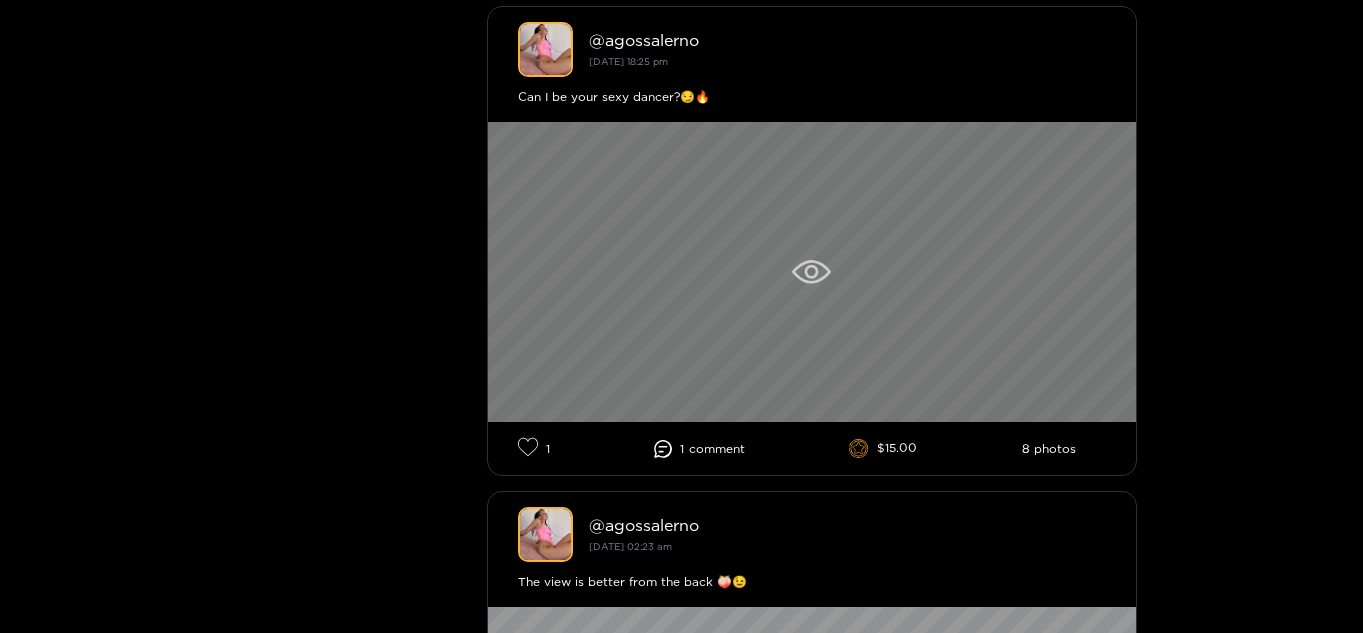 click 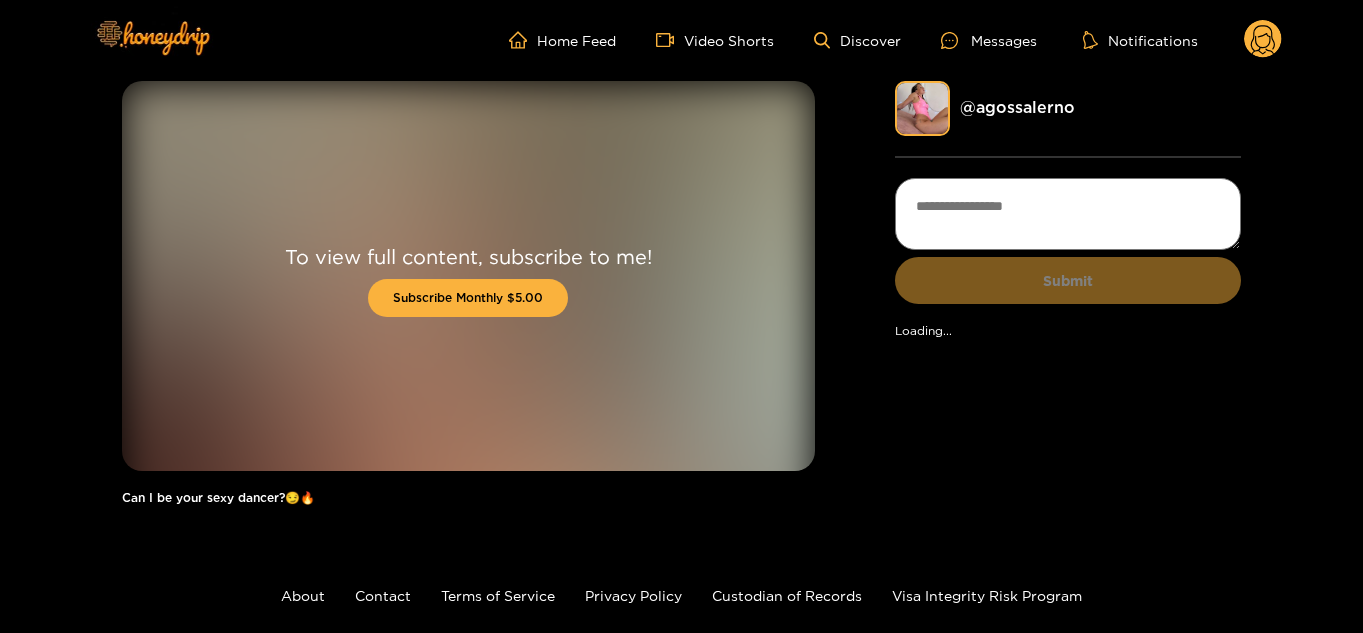 scroll, scrollTop: 0, scrollLeft: 0, axis: both 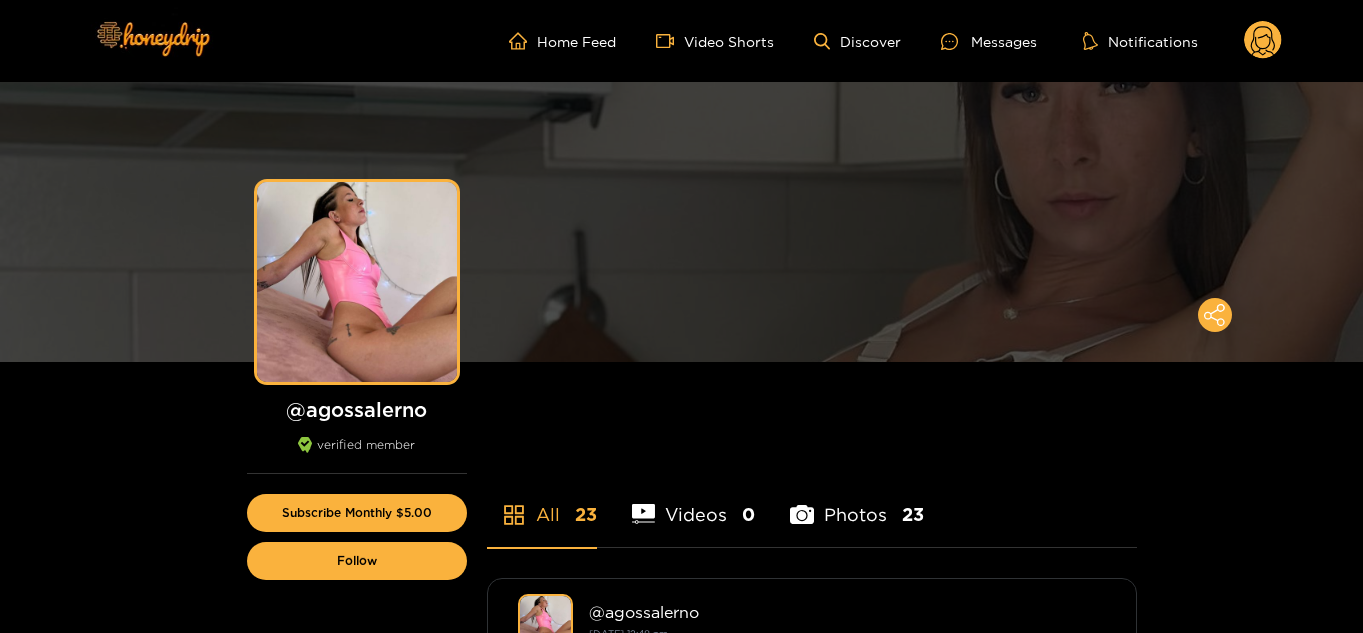 click 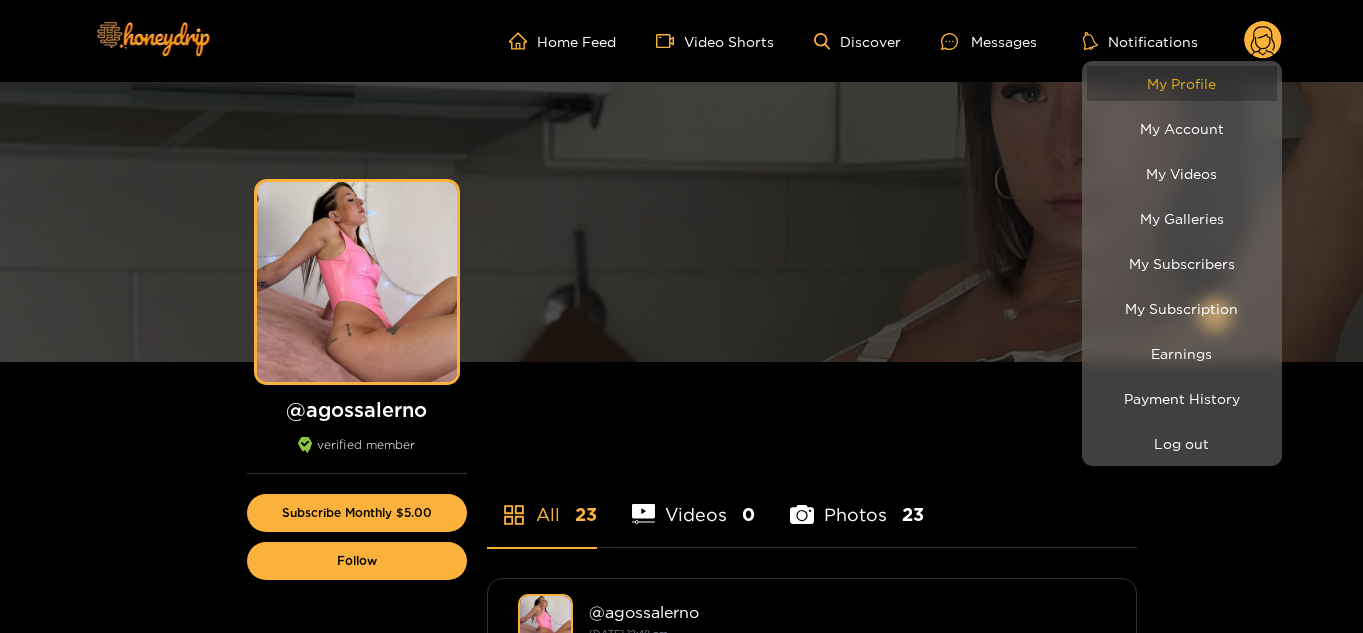 click on "My Profile" at bounding box center [1182, 83] 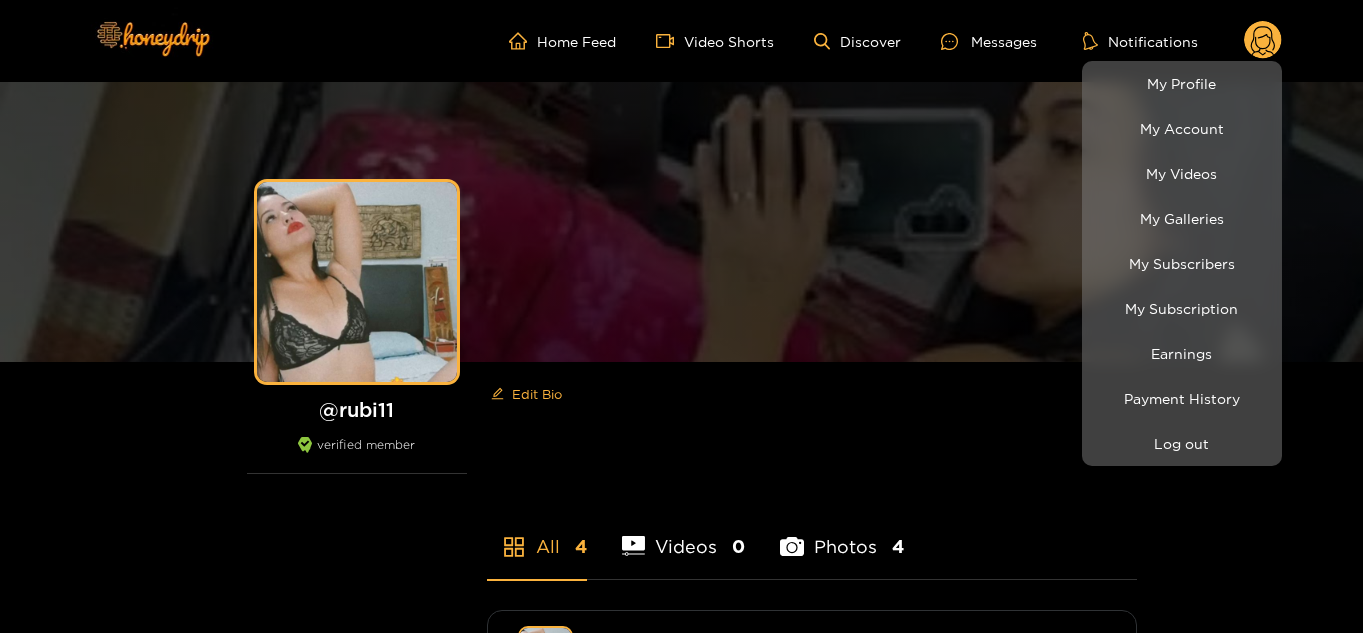 click at bounding box center (681, 316) 